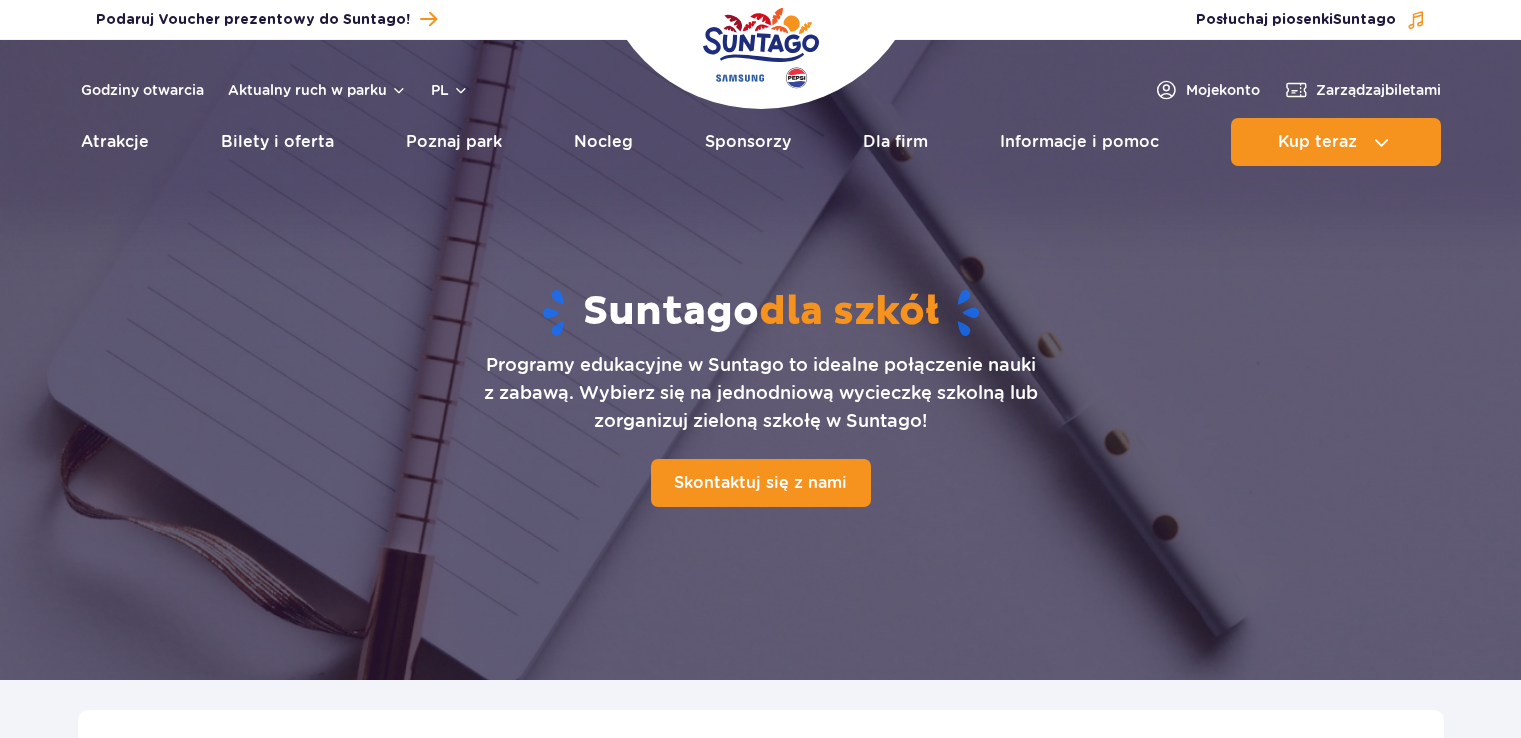 scroll, scrollTop: 0, scrollLeft: 0, axis: both 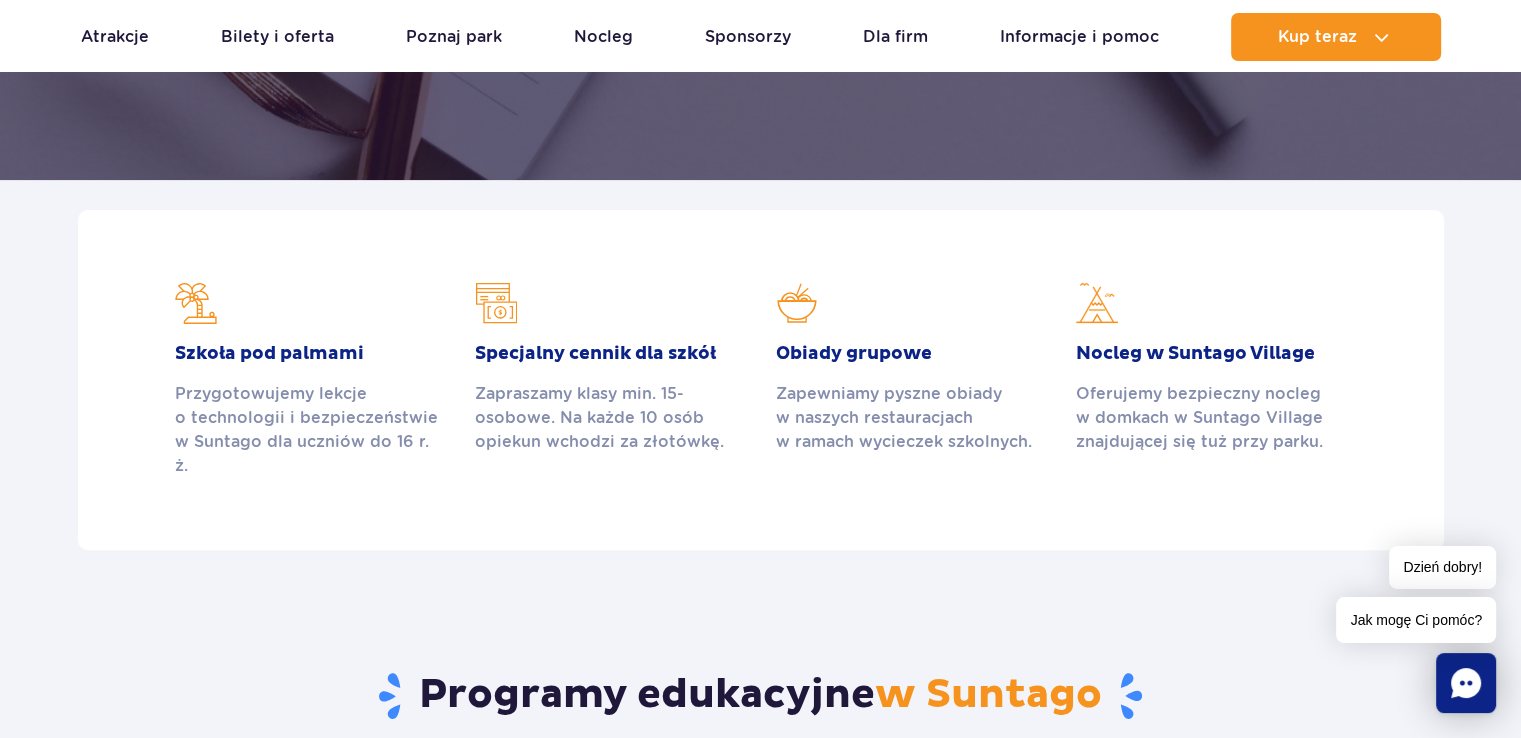 click on "Specjalny cennik dla szkół" at bounding box center (610, 354) 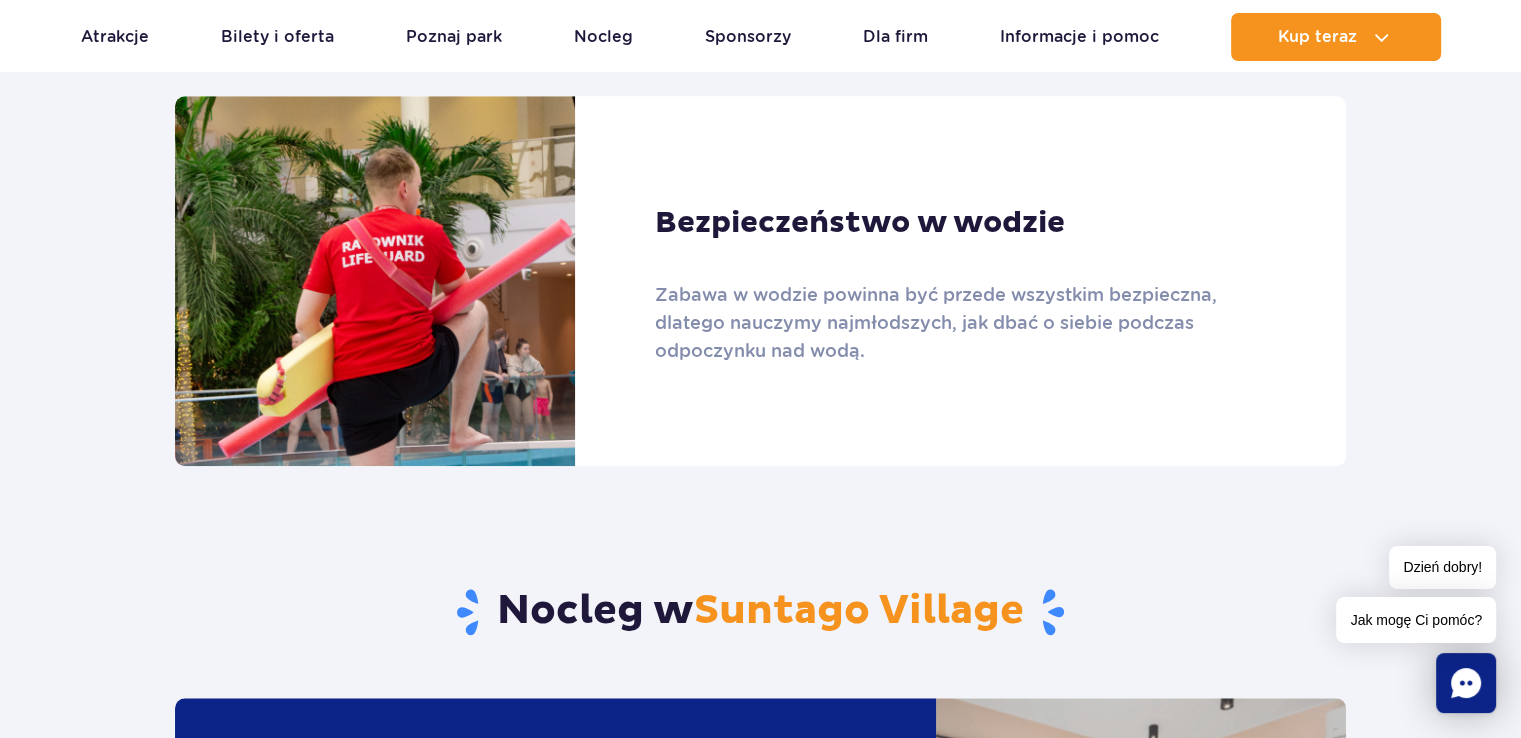 scroll, scrollTop: 1400, scrollLeft: 0, axis: vertical 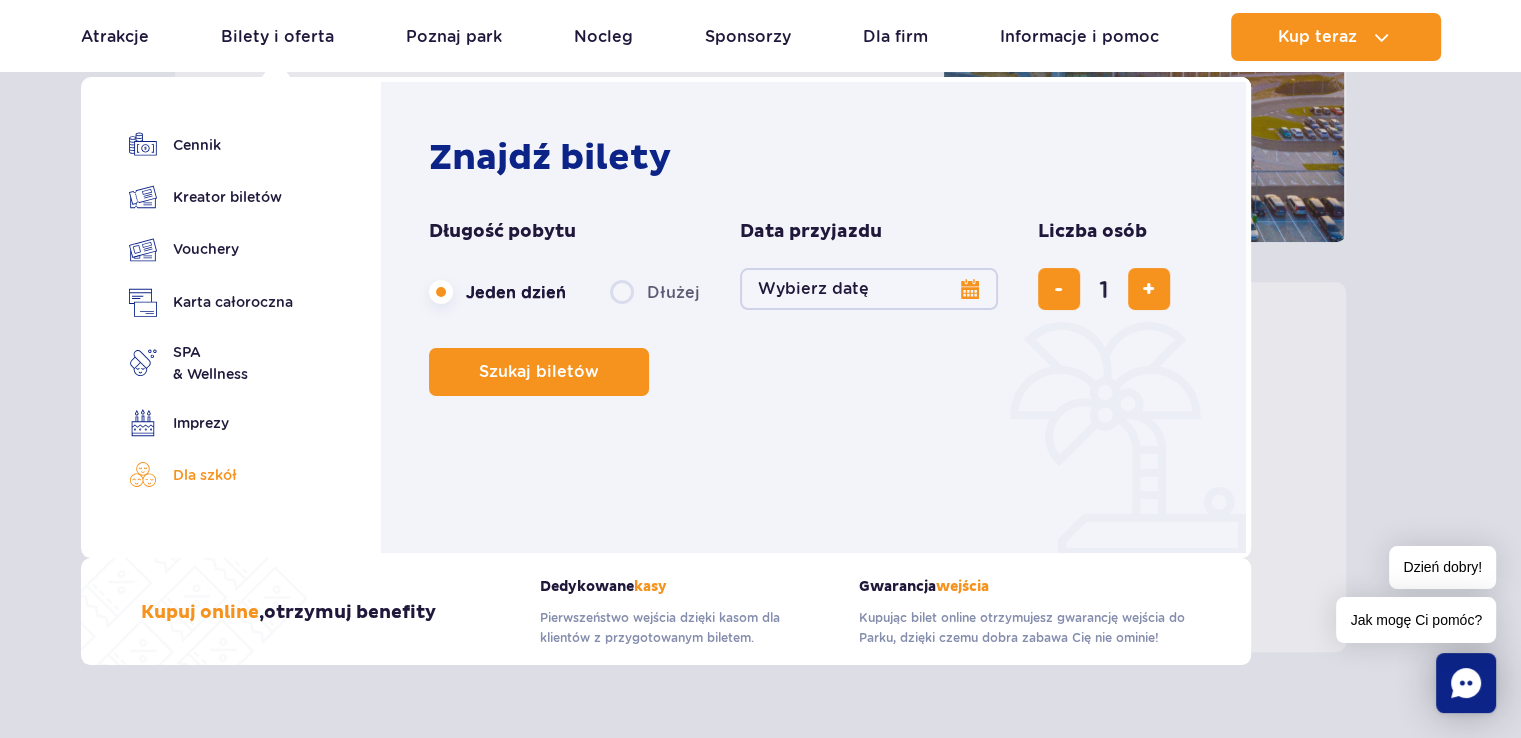 click on "Dla szkół" at bounding box center [211, 475] 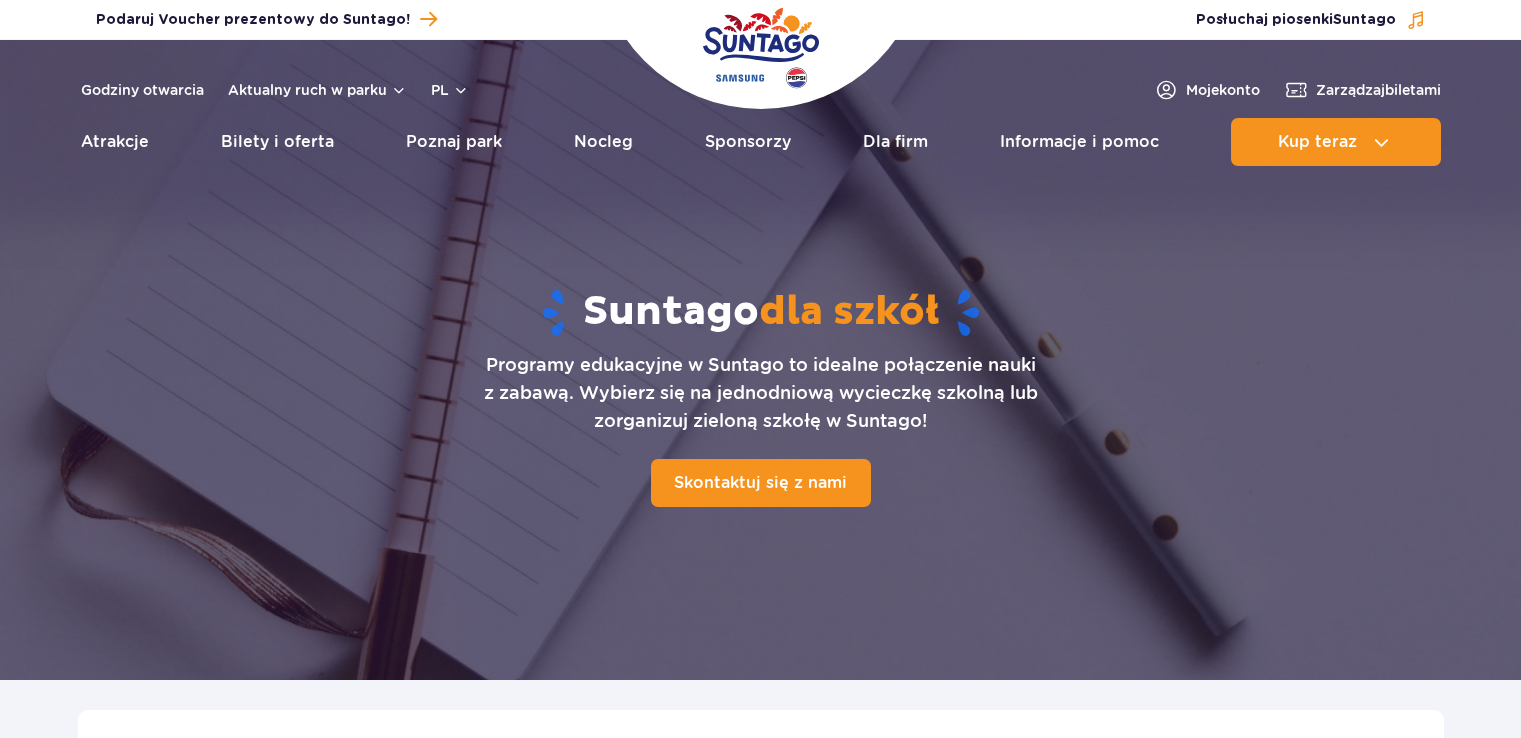 scroll, scrollTop: 0, scrollLeft: 0, axis: both 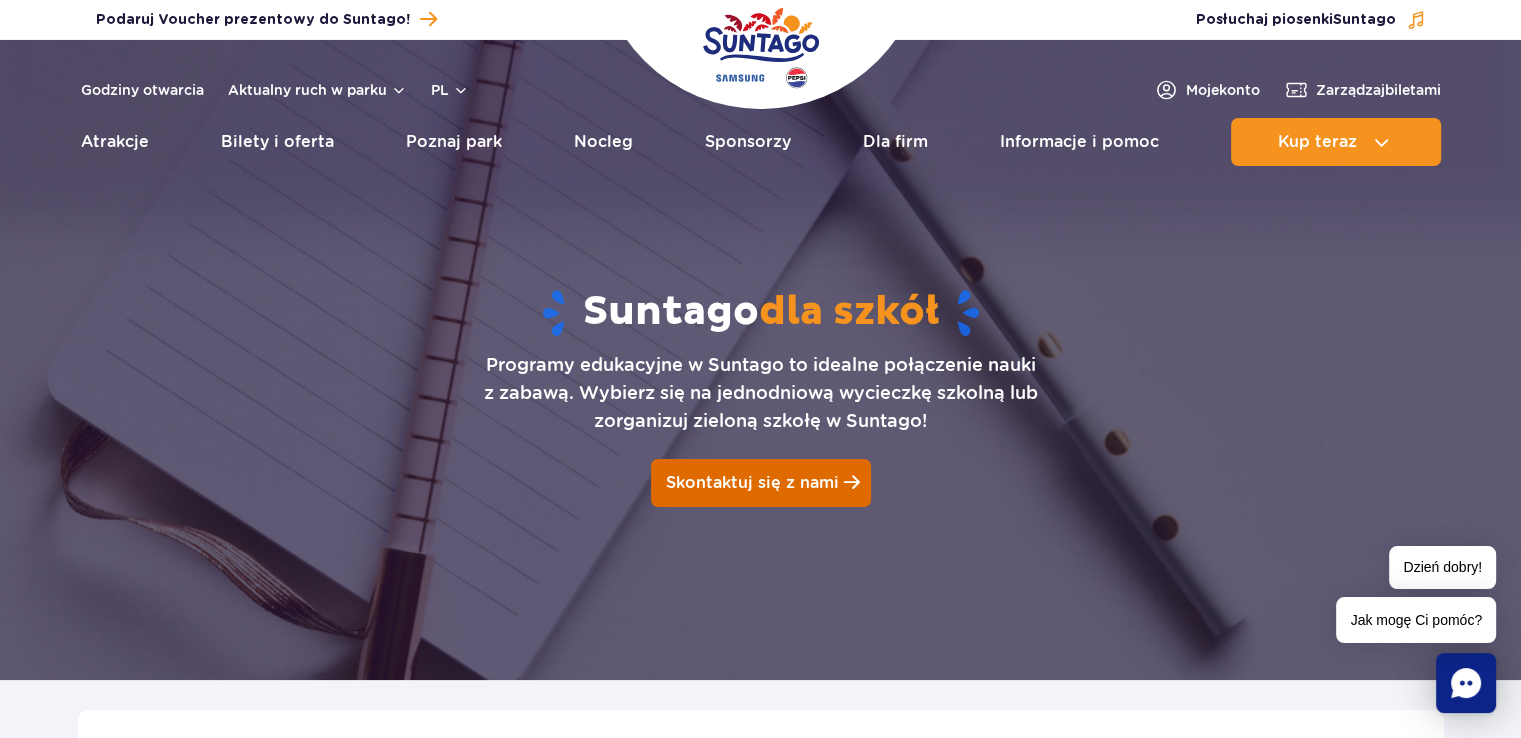 click on "Skontaktuj się z nami" at bounding box center (752, 482) 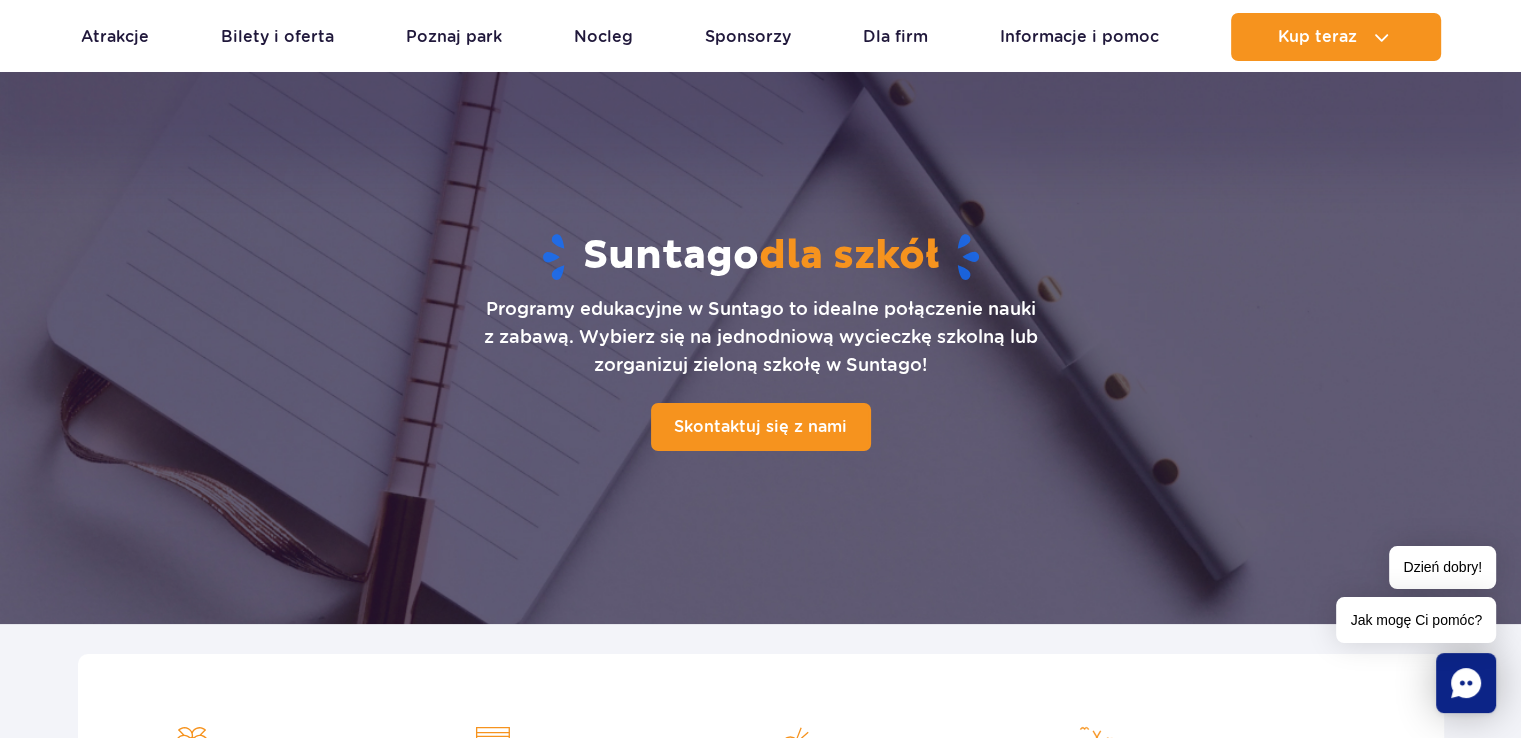 scroll, scrollTop: 0, scrollLeft: 0, axis: both 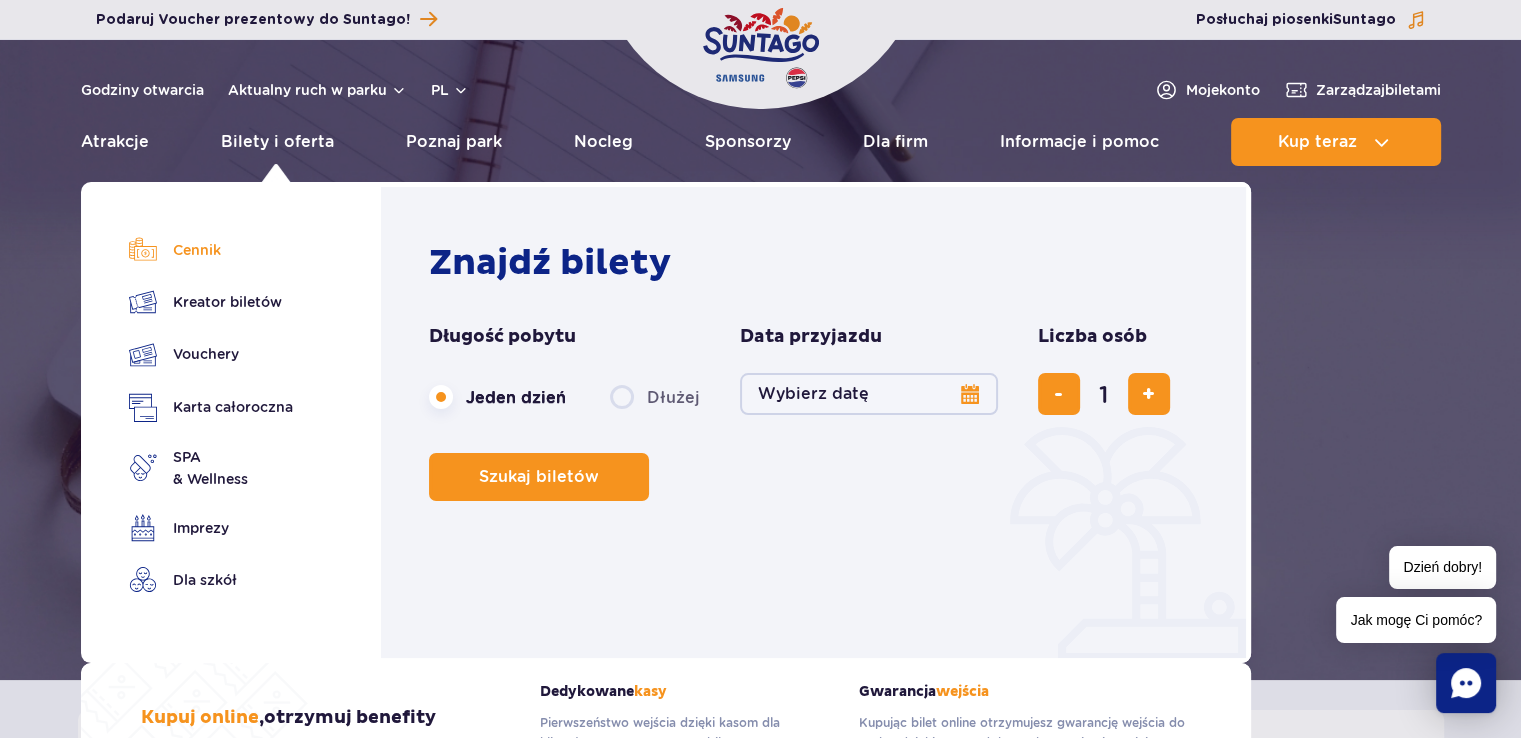 click on "Cennik" at bounding box center (211, 250) 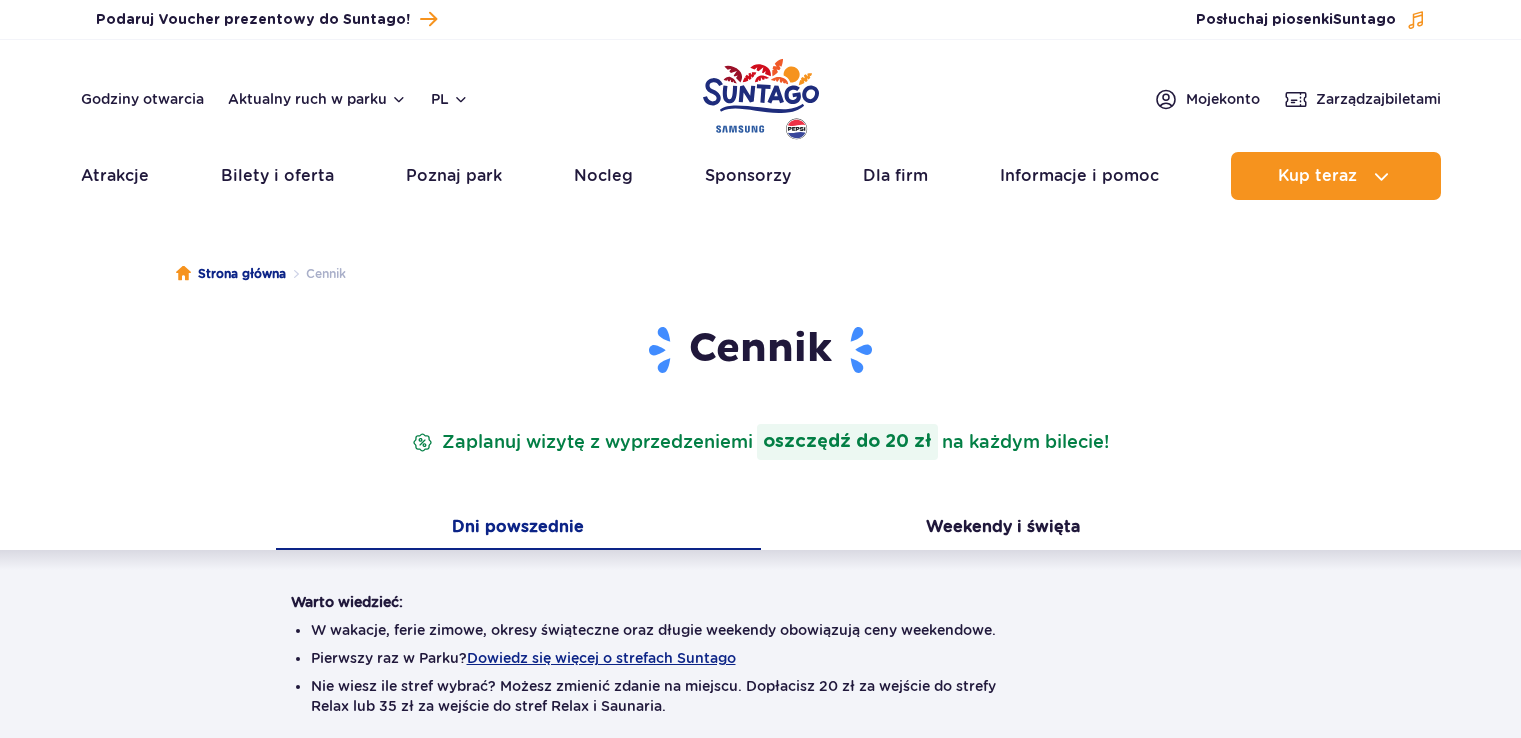 scroll, scrollTop: 69, scrollLeft: 0, axis: vertical 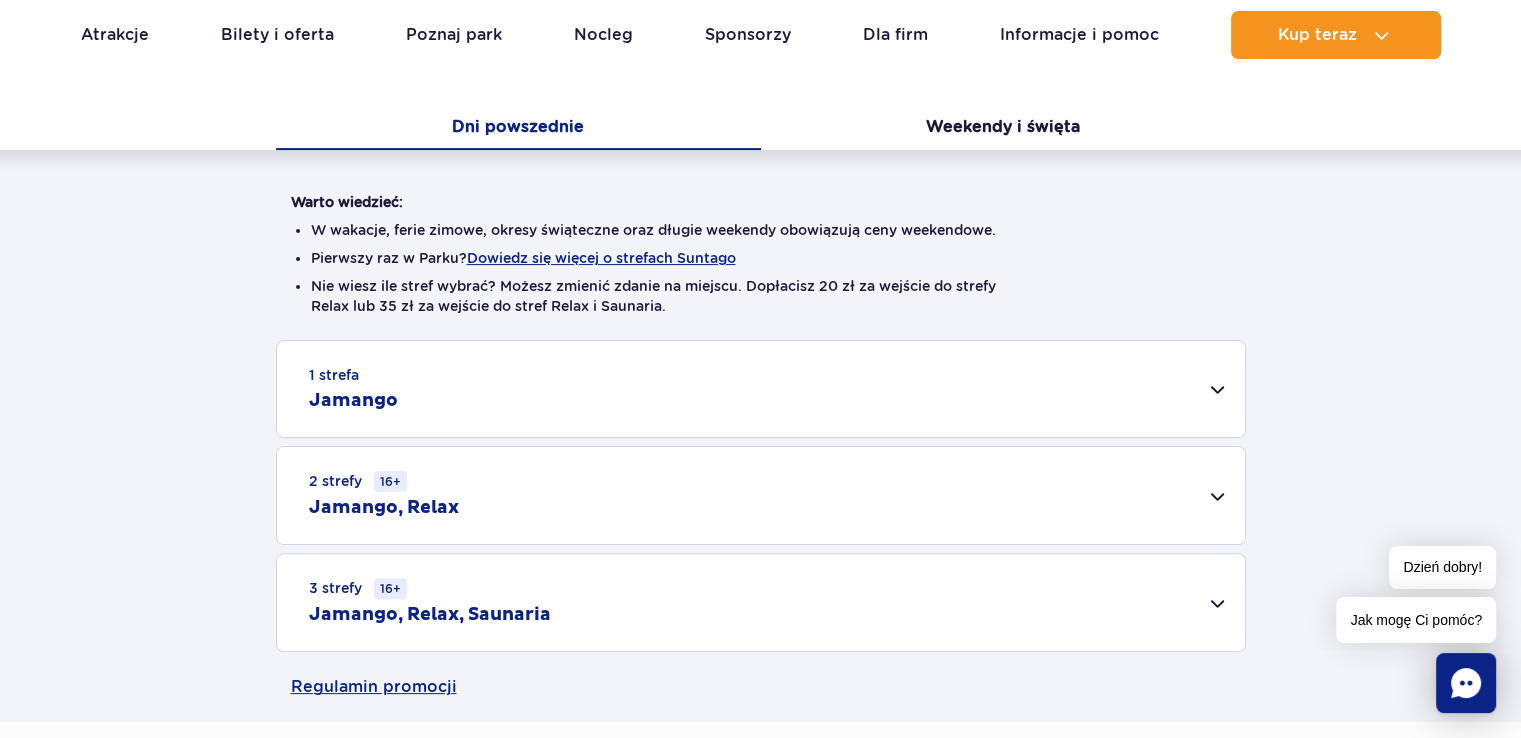 click on "1 strefa
Jamango" at bounding box center [761, 389] 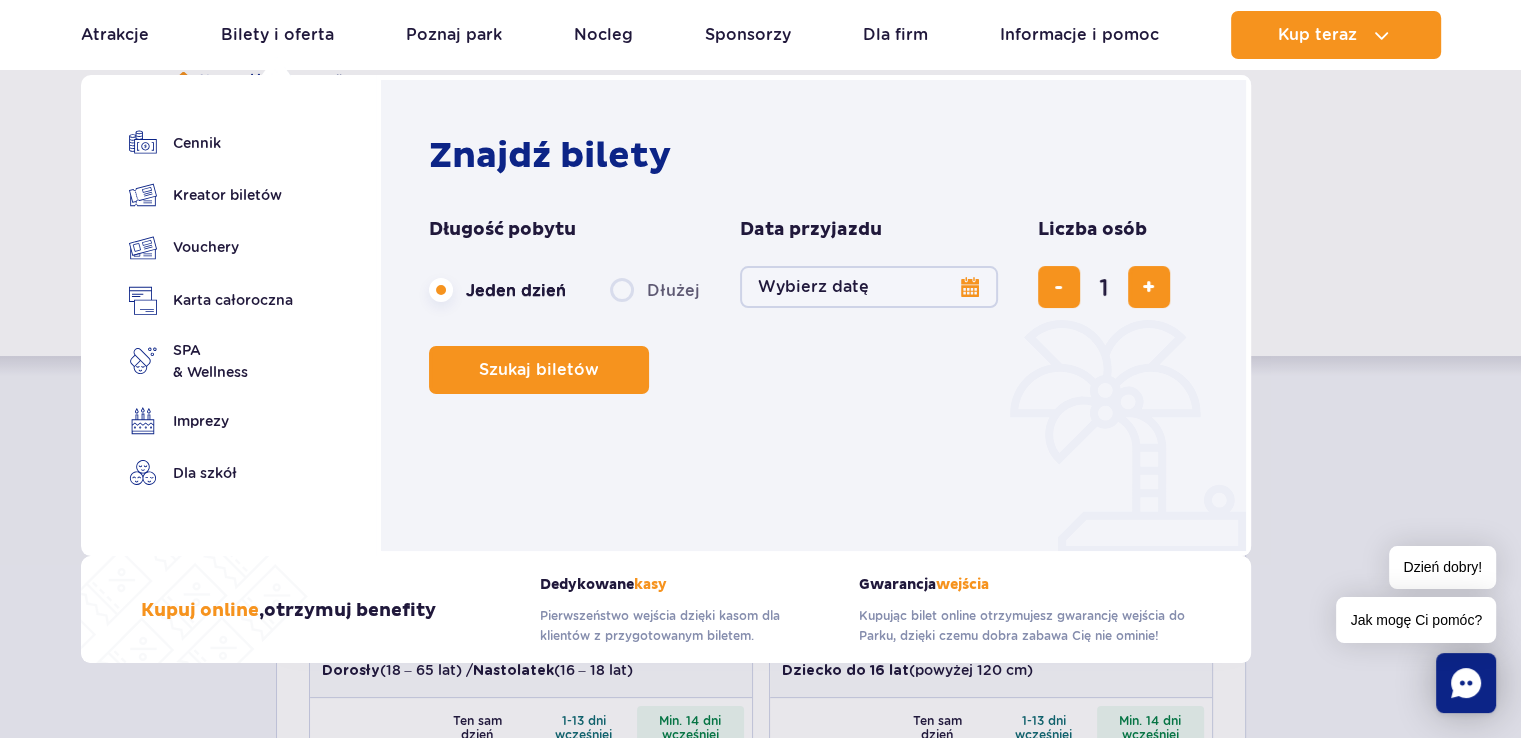 scroll, scrollTop: 200, scrollLeft: 0, axis: vertical 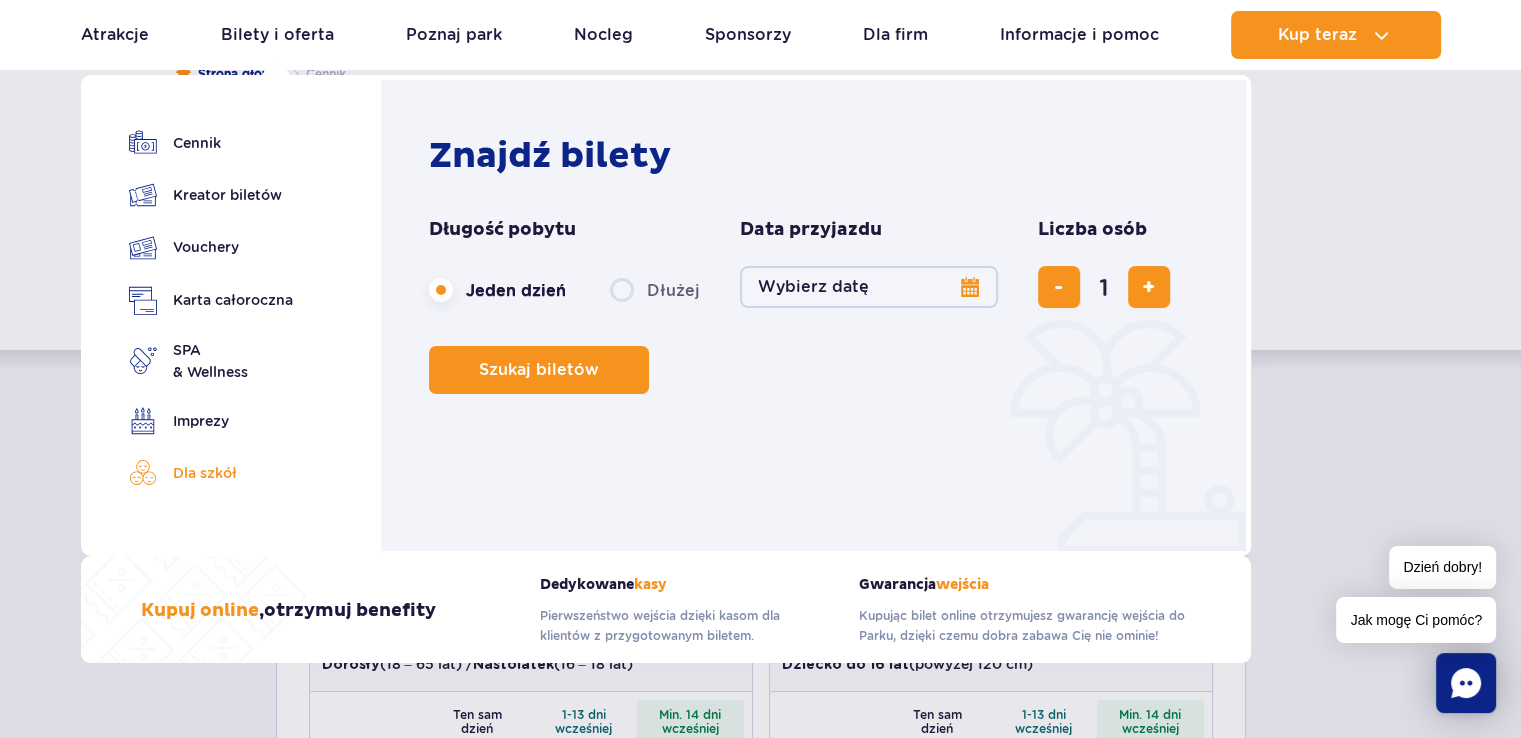 click on "Dla szkół" at bounding box center [211, 473] 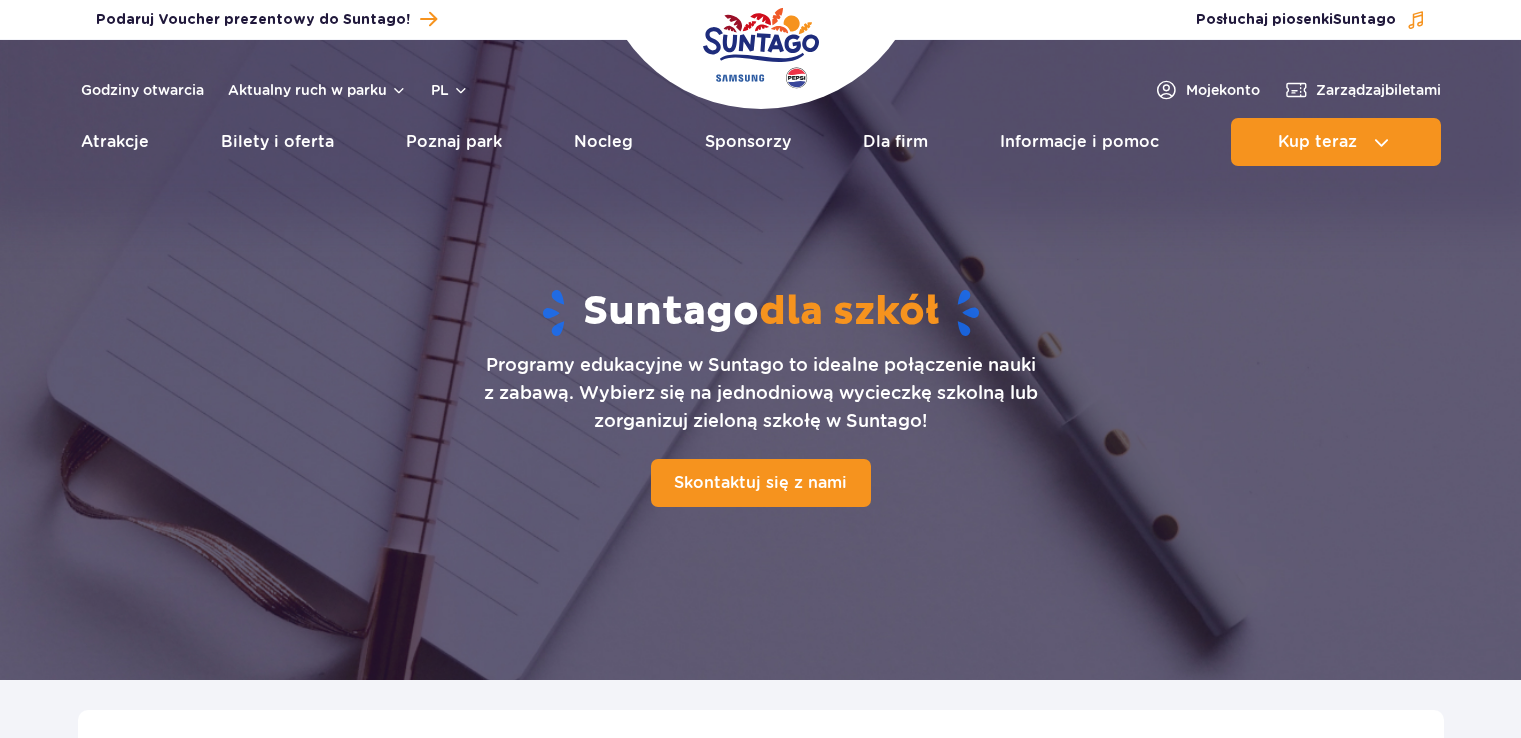 scroll, scrollTop: 0, scrollLeft: 0, axis: both 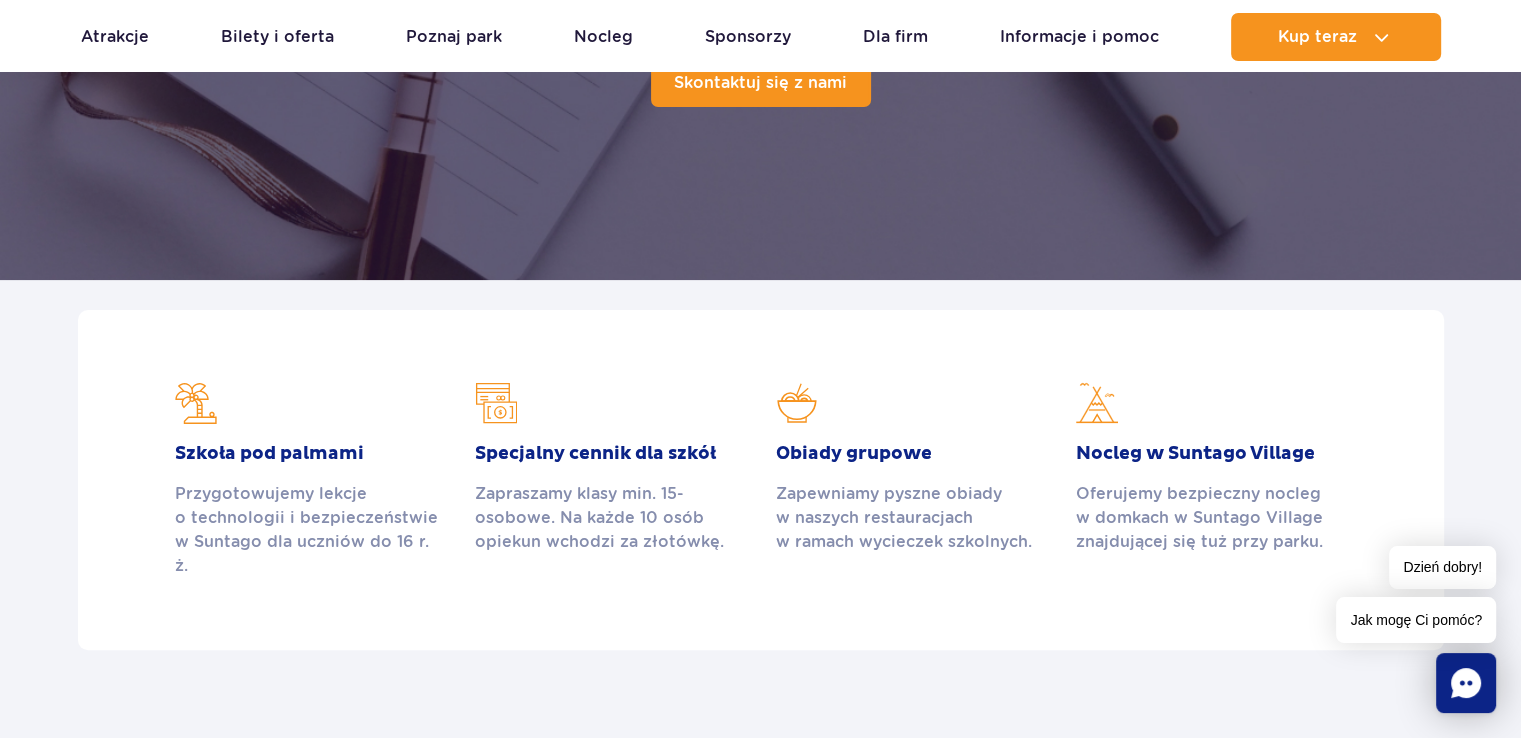click at bounding box center [196, 403] 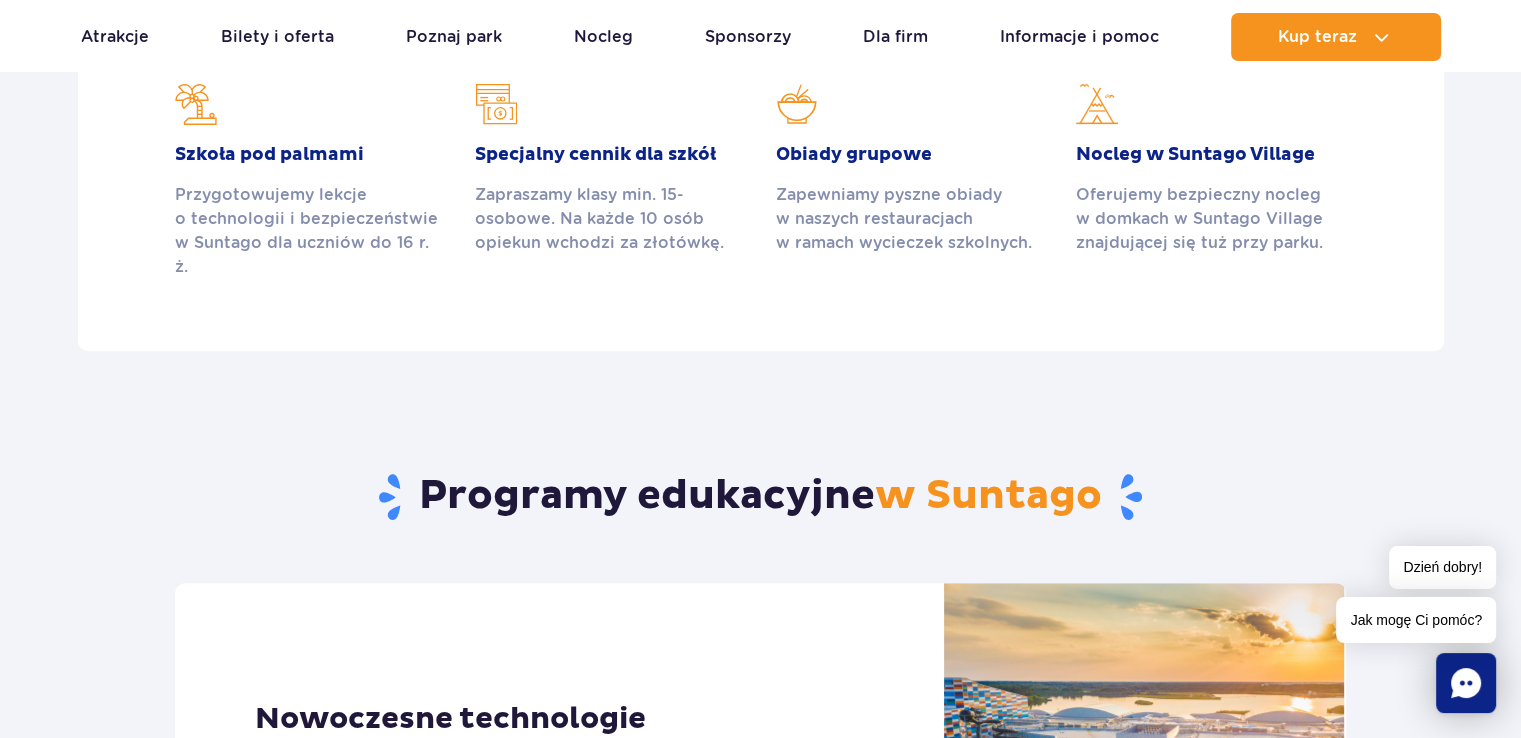scroll, scrollTop: 700, scrollLeft: 0, axis: vertical 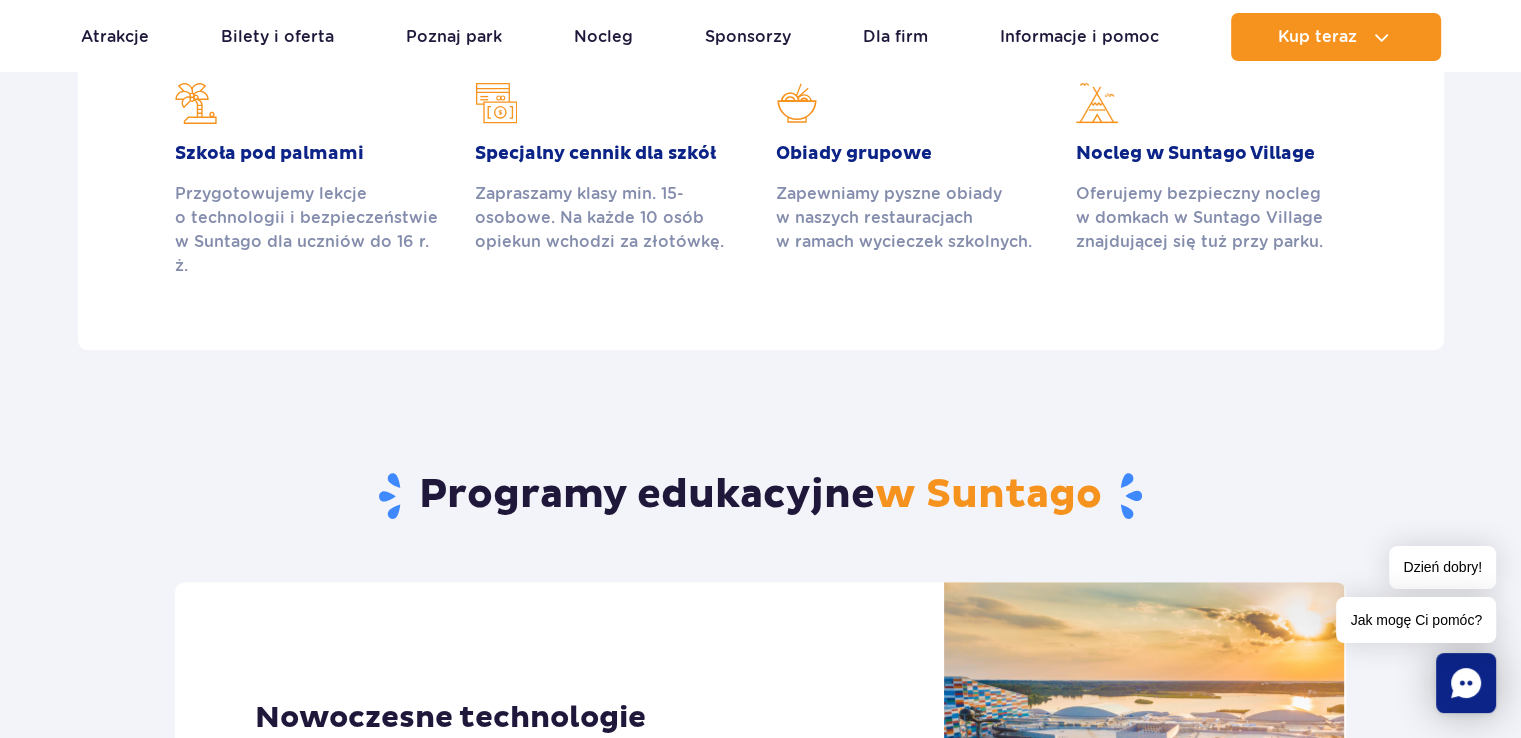 click 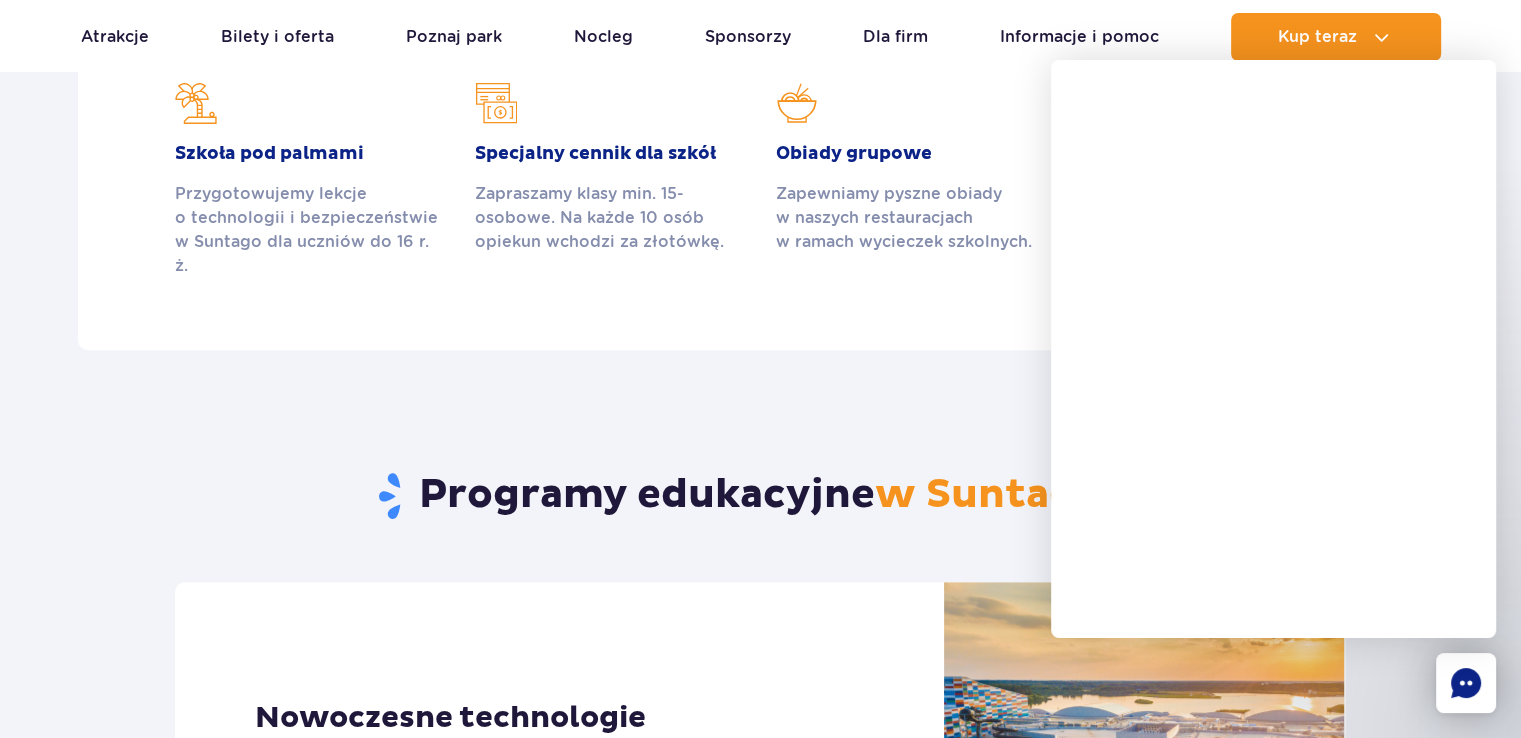 drag, startPoint x: 444, startPoint y: 392, endPoint x: 495, endPoint y: 344, distance: 70.035706 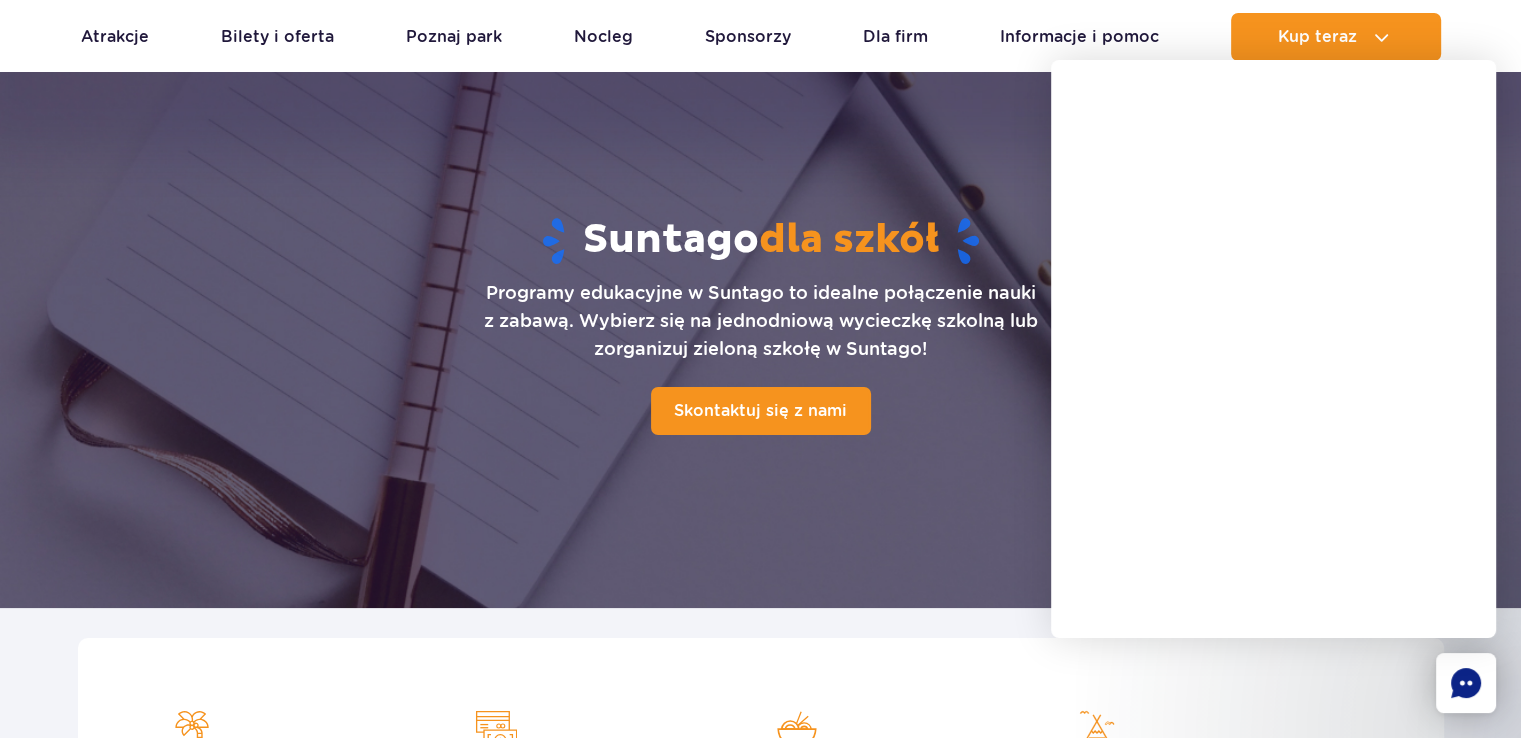 scroll, scrollTop: 0, scrollLeft: 0, axis: both 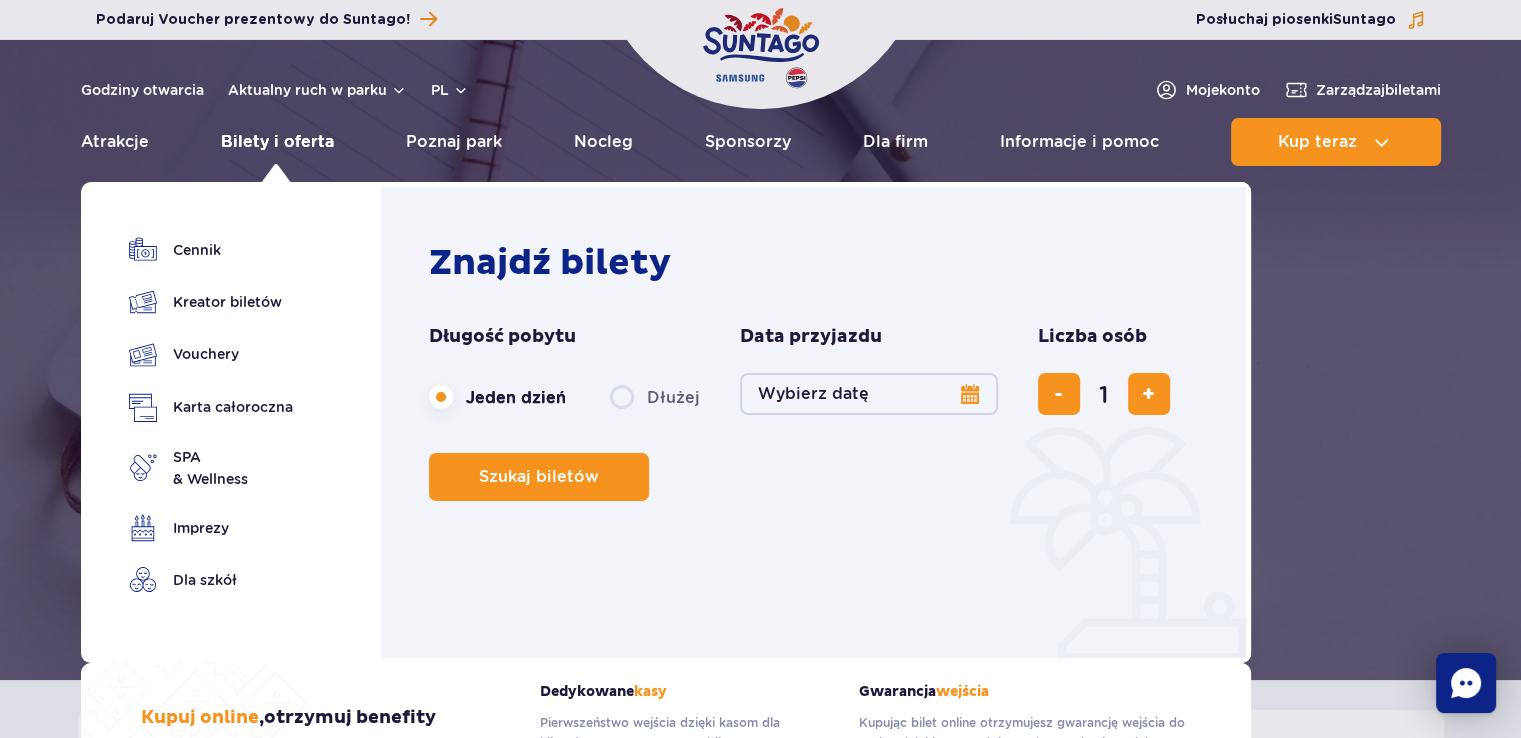 click on "Bilety i oferta" at bounding box center (277, 142) 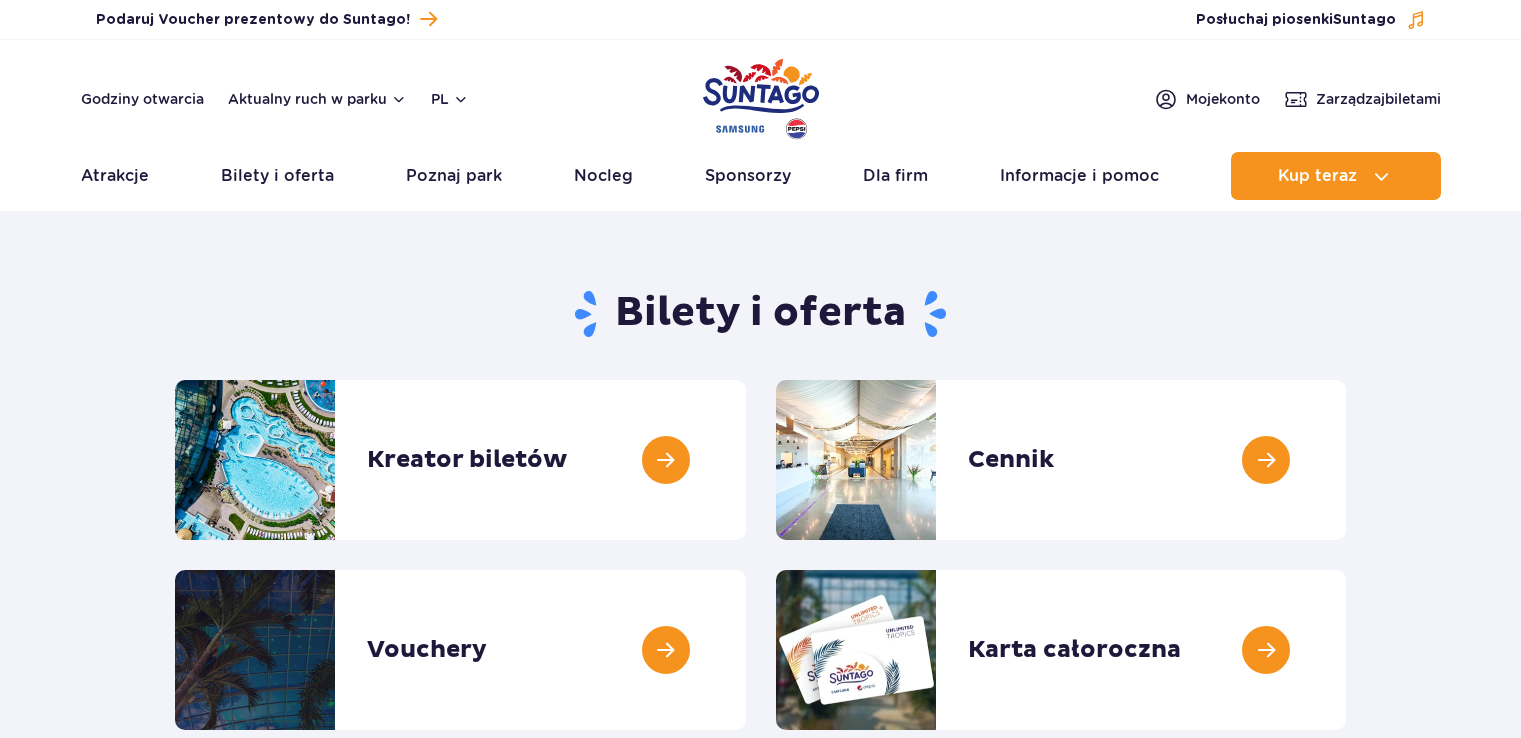 scroll, scrollTop: 0, scrollLeft: 0, axis: both 